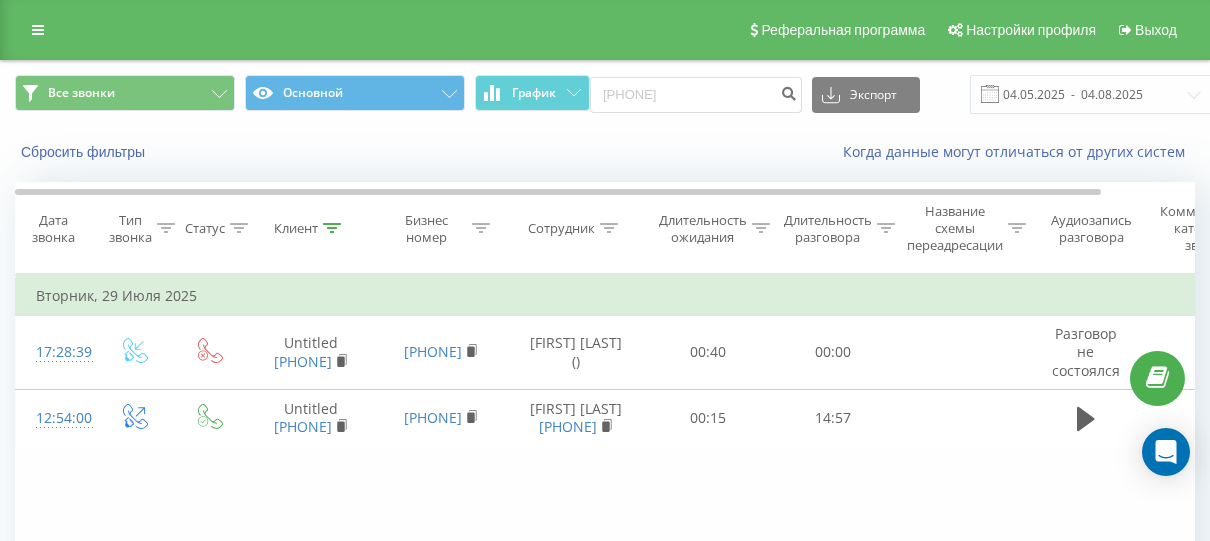 scroll, scrollTop: 0, scrollLeft: 0, axis: both 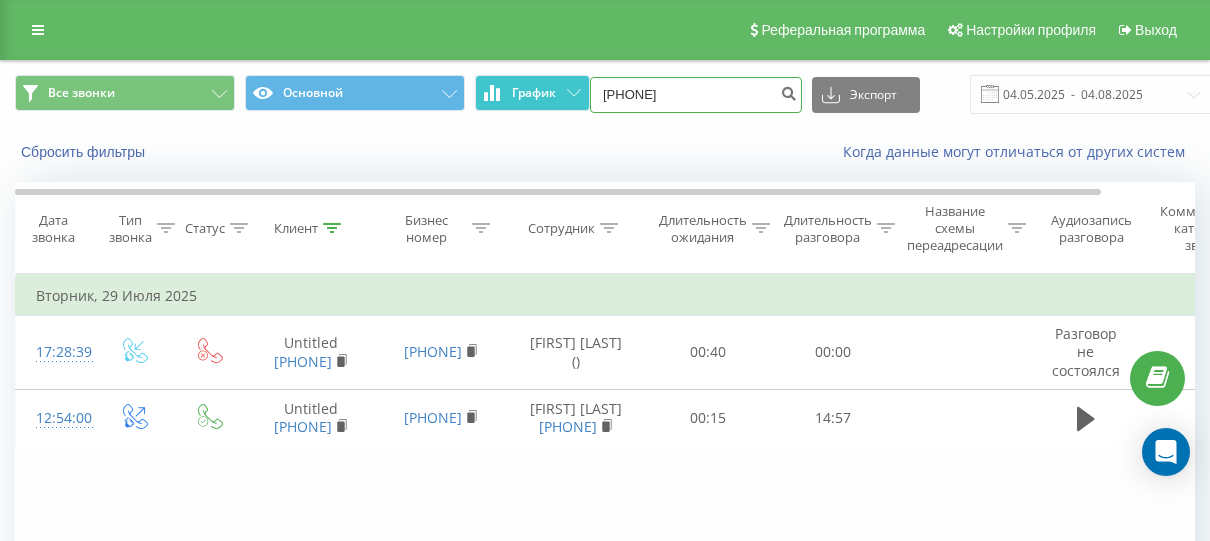 drag, startPoint x: 708, startPoint y: 93, endPoint x: 584, endPoint y: 95, distance: 124.01613 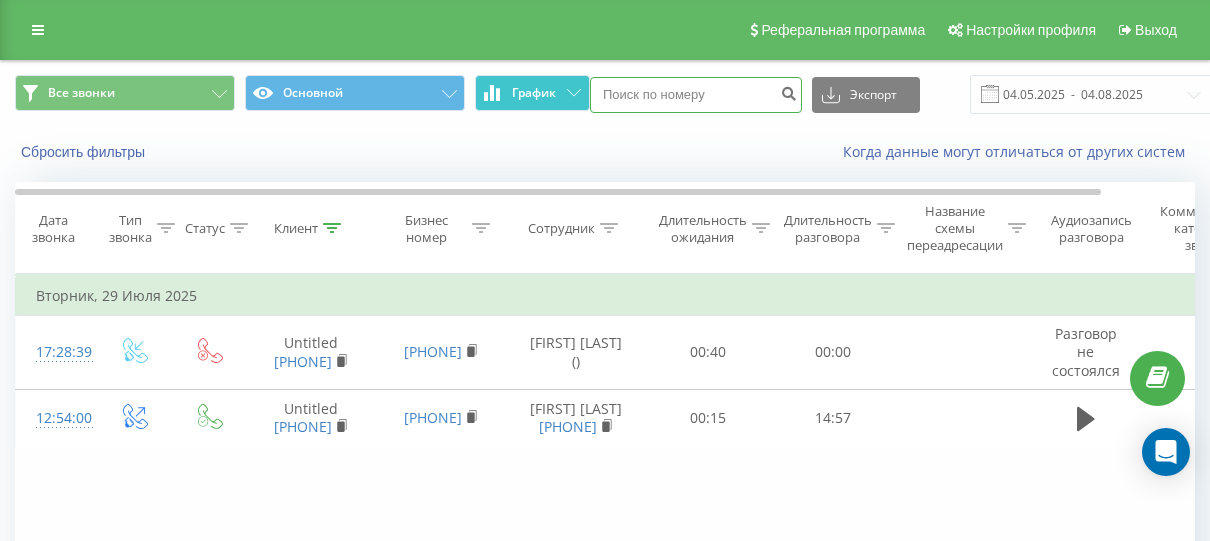 paste on "380 63 880 8804" 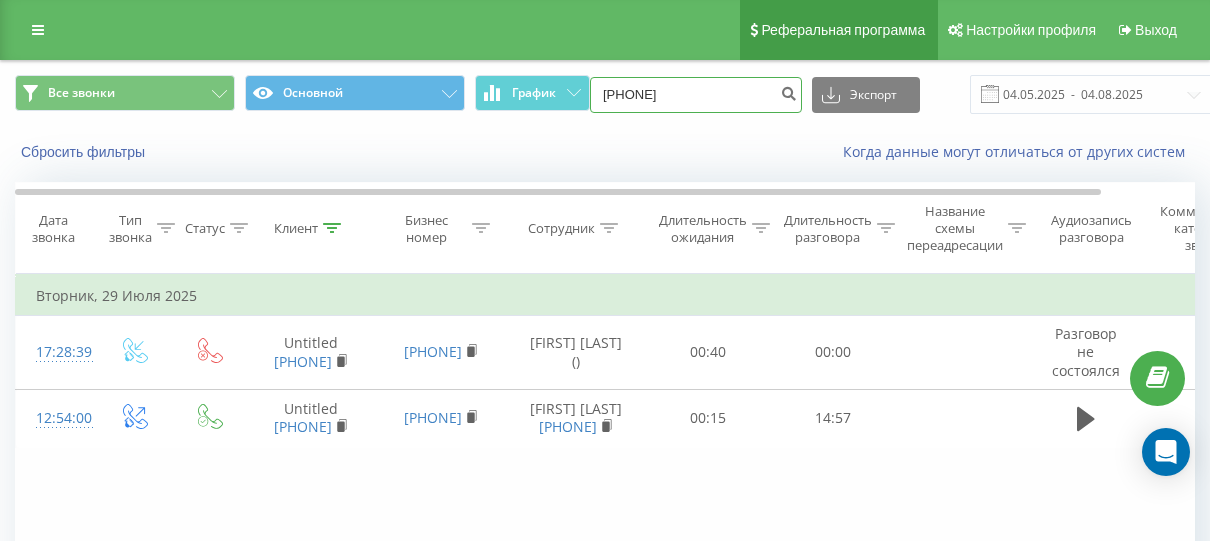 type on "380 63 880 8804" 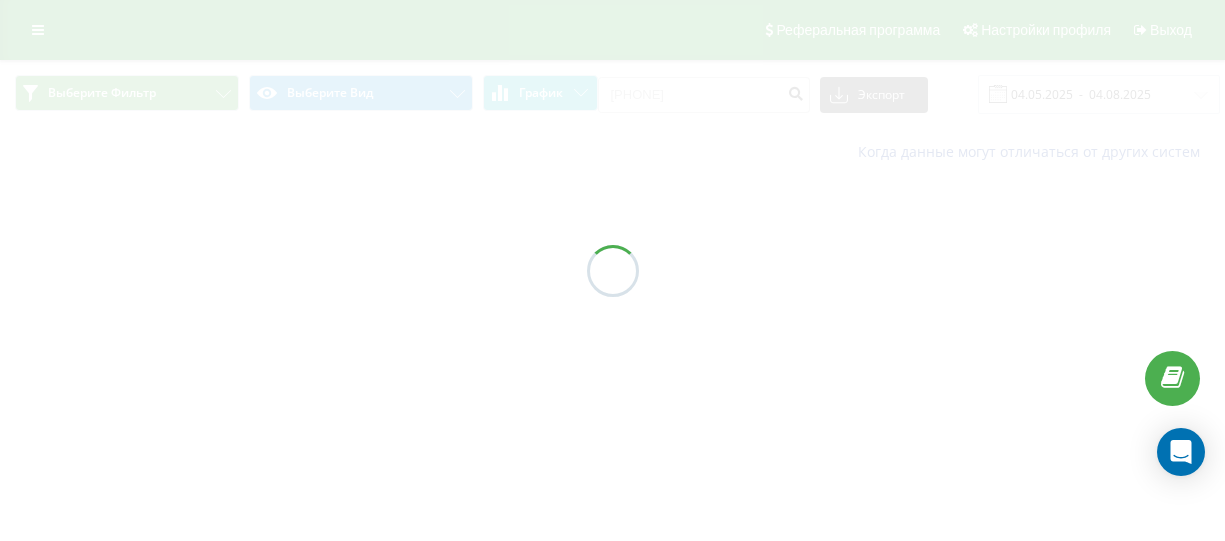 scroll, scrollTop: 0, scrollLeft: 0, axis: both 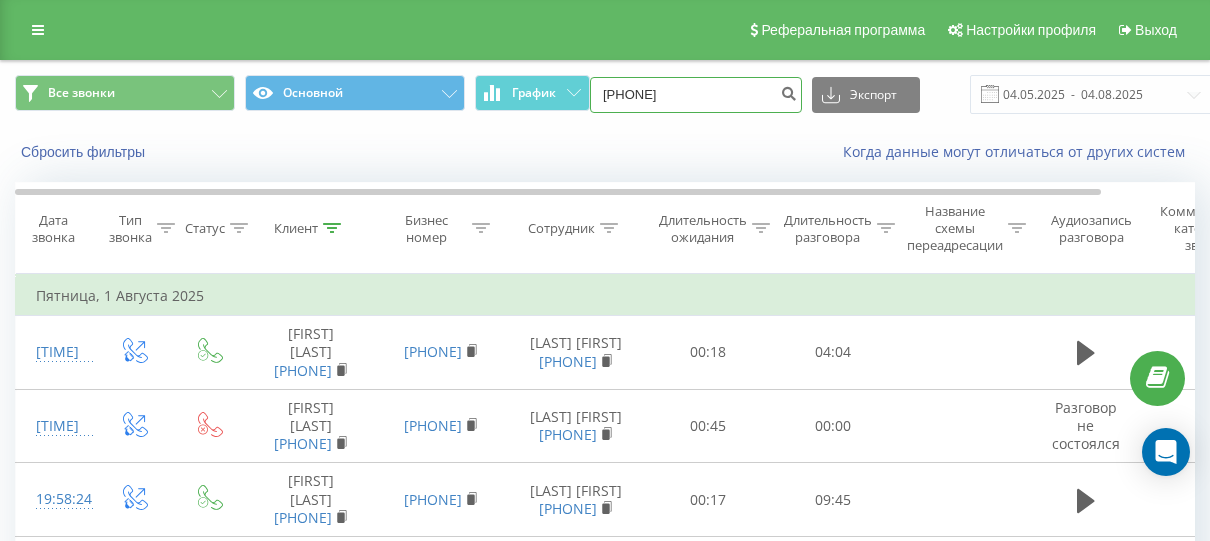 click on "[PHONE]" at bounding box center (696, 95) 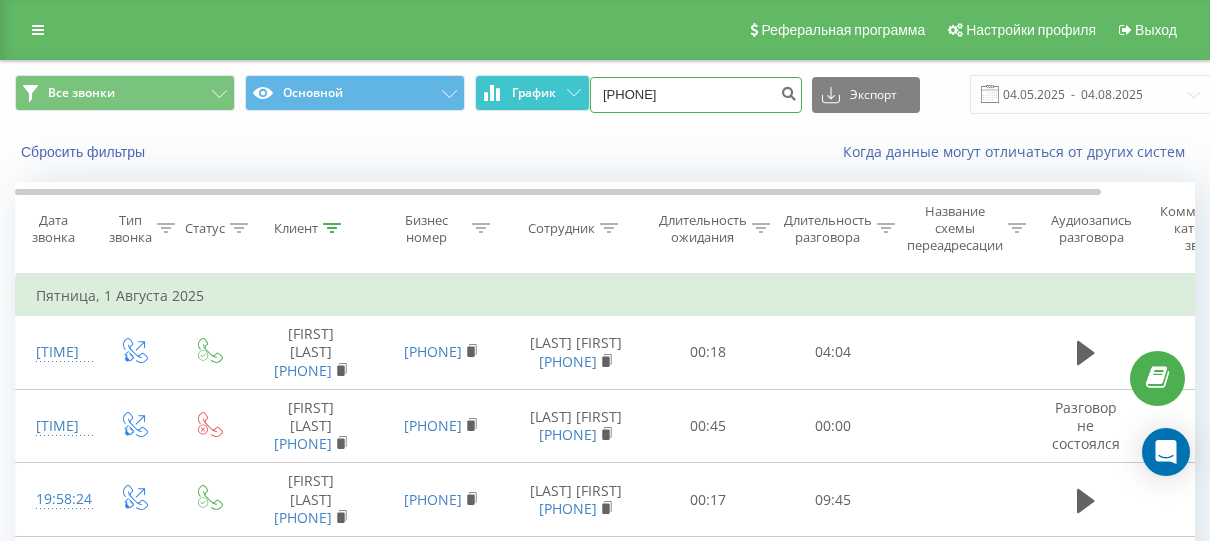 drag, startPoint x: 703, startPoint y: 93, endPoint x: 566, endPoint y: 83, distance: 137.36447 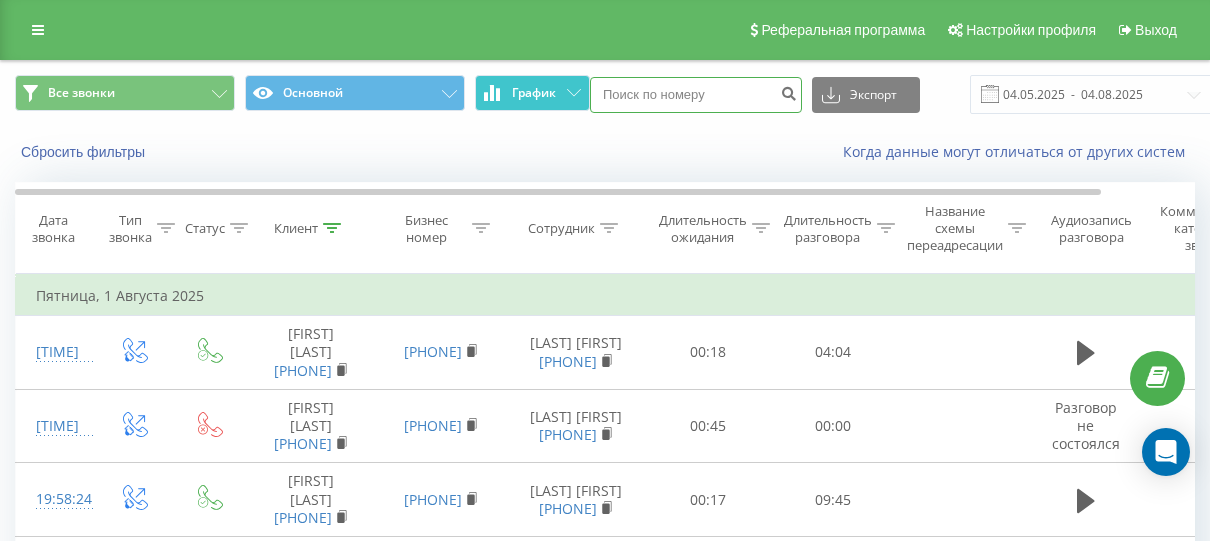 paste on "380 63 880 8804" 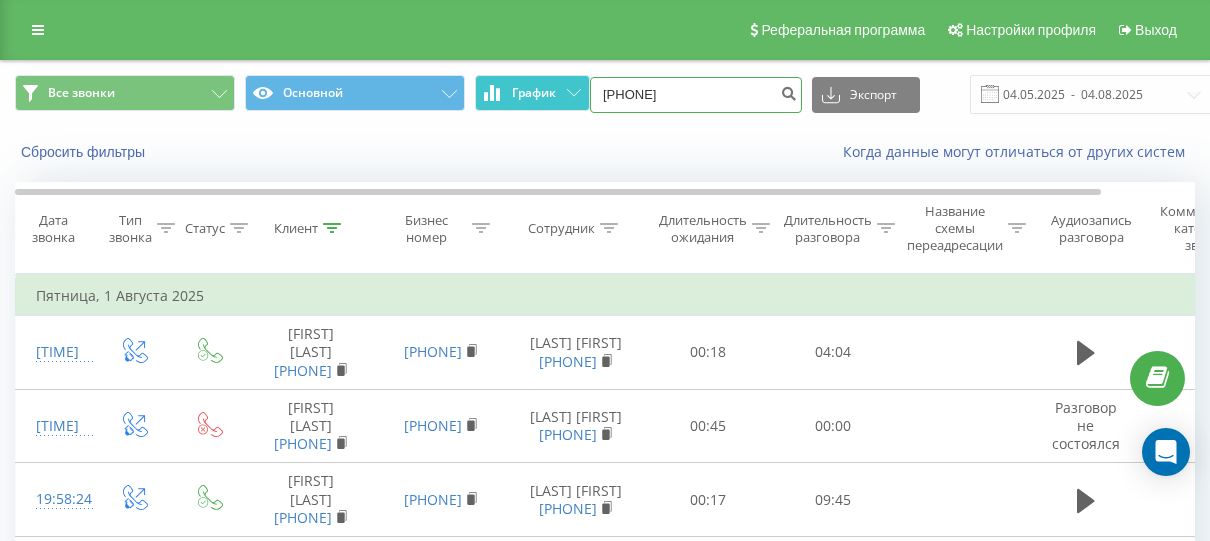 type on "380 63 880 8804" 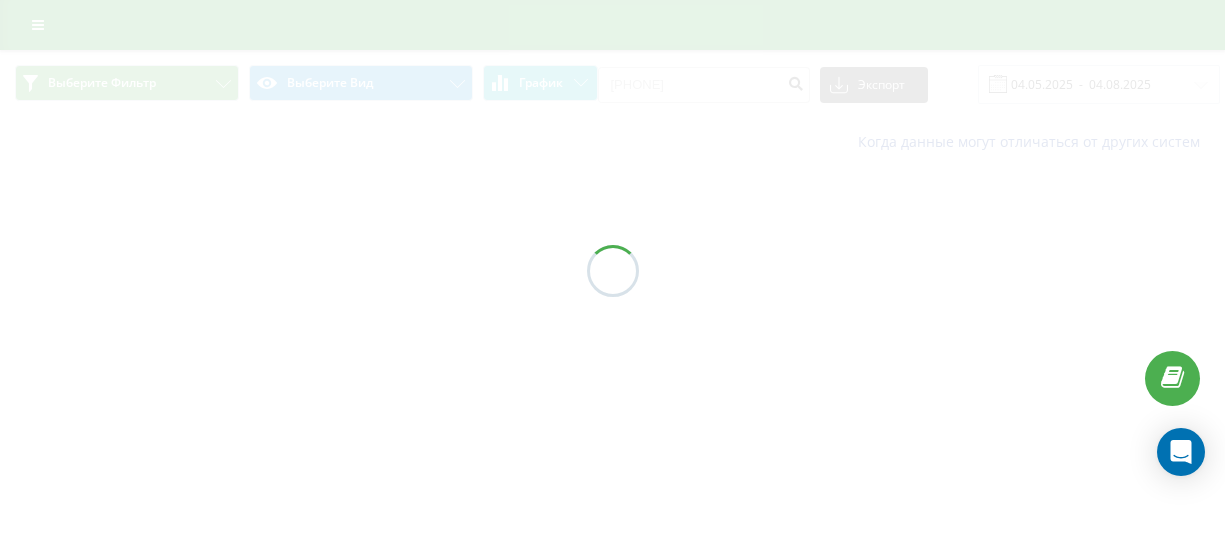 scroll, scrollTop: 0, scrollLeft: 0, axis: both 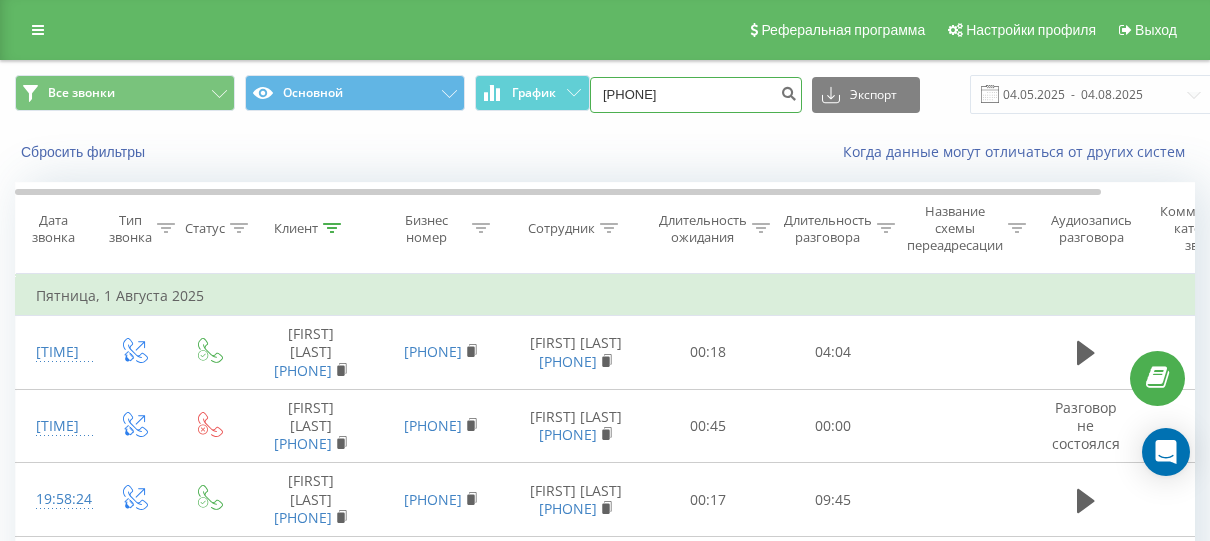 click on "[PHONE]" at bounding box center [696, 95] 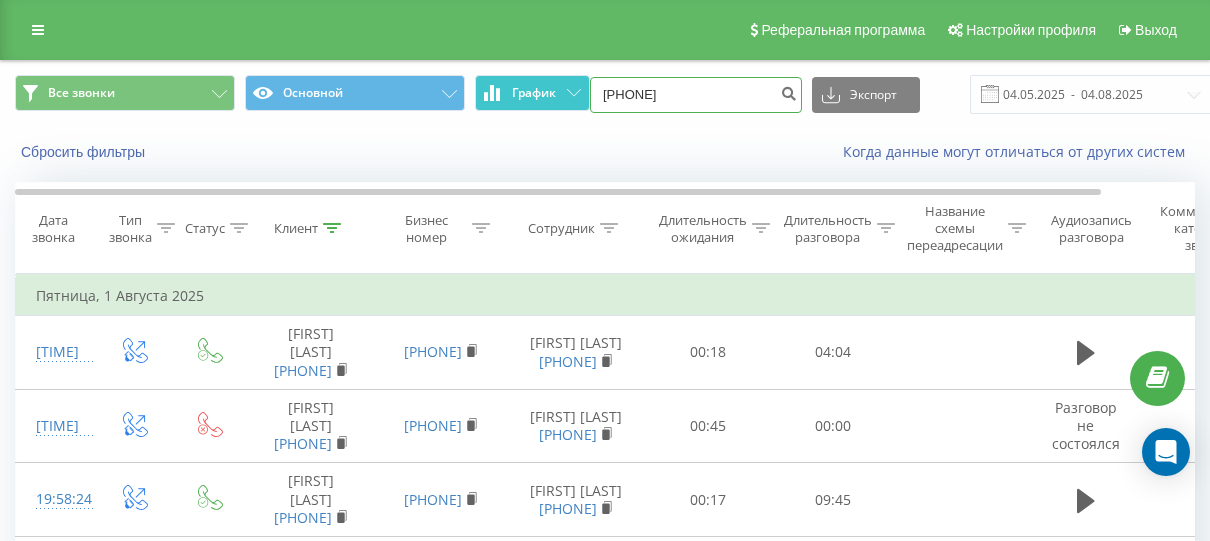 drag, startPoint x: 710, startPoint y: 95, endPoint x: 569, endPoint y: 89, distance: 141.12761 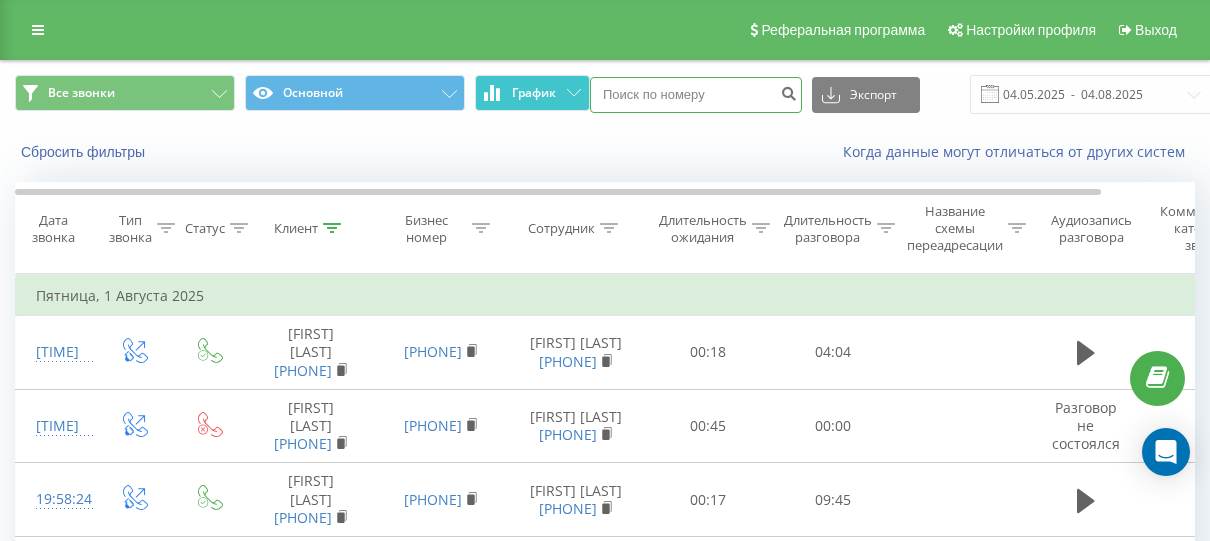 paste on "[PHONE]" 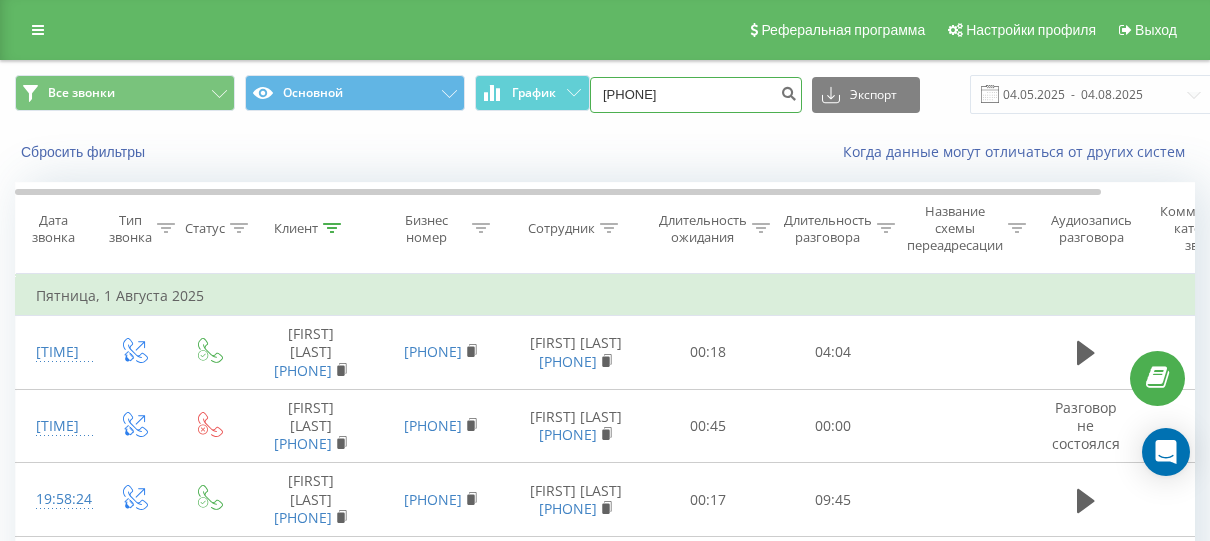 type on "[PHONE]" 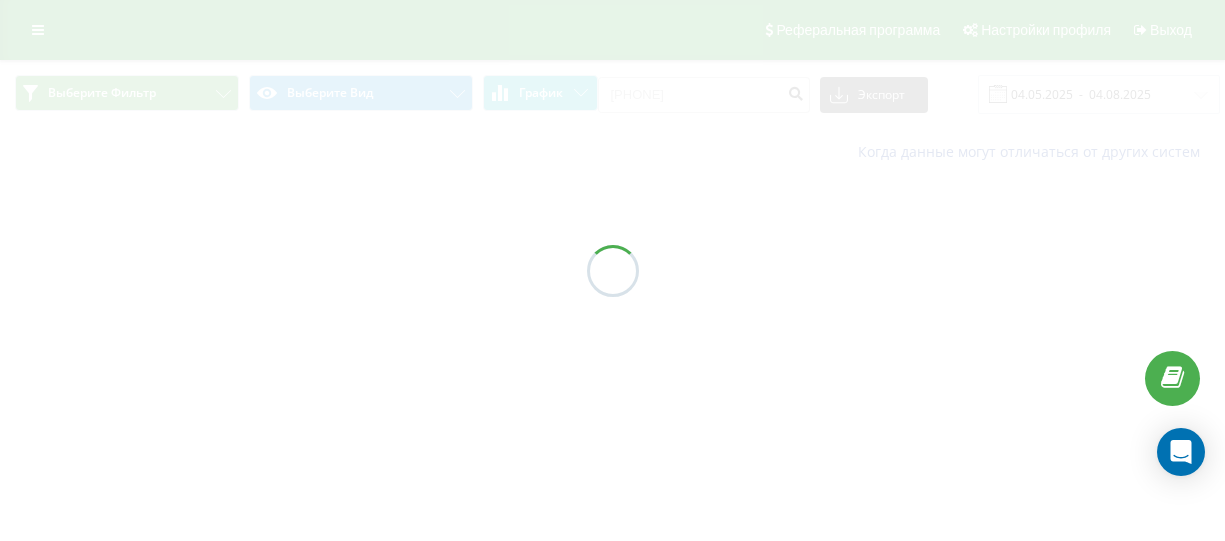 scroll, scrollTop: 0, scrollLeft: 0, axis: both 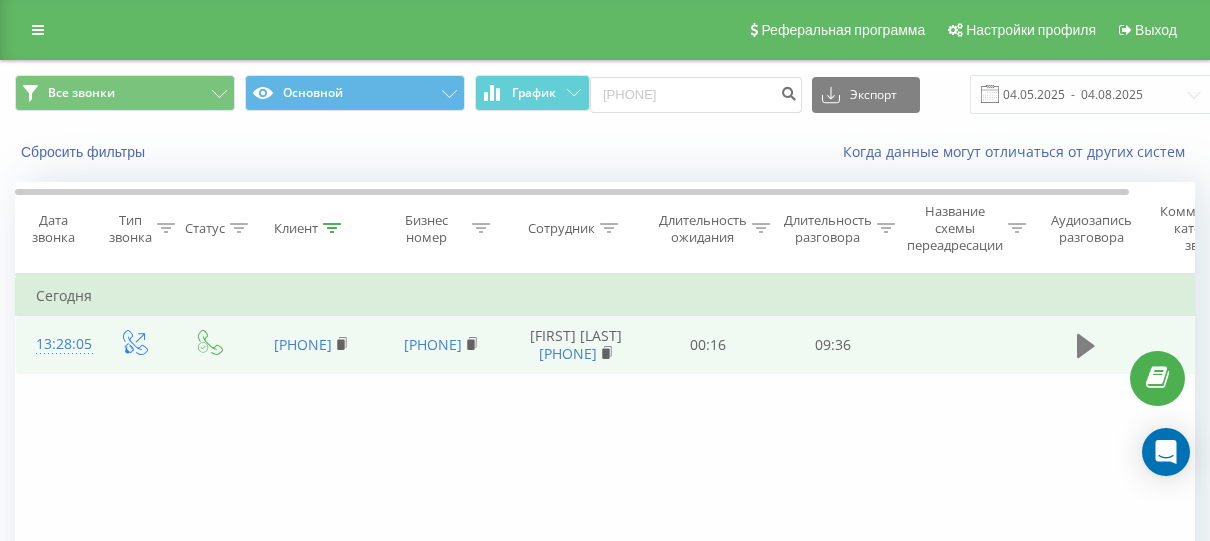 click at bounding box center (1086, 346) 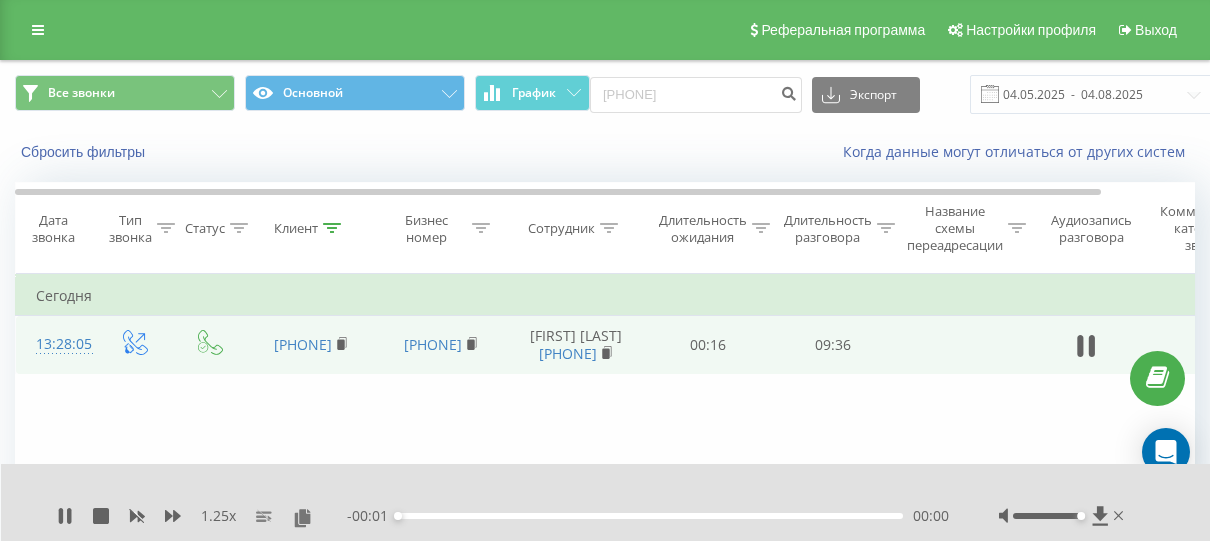 click on "1.25 x" at bounding box center [202, 516] 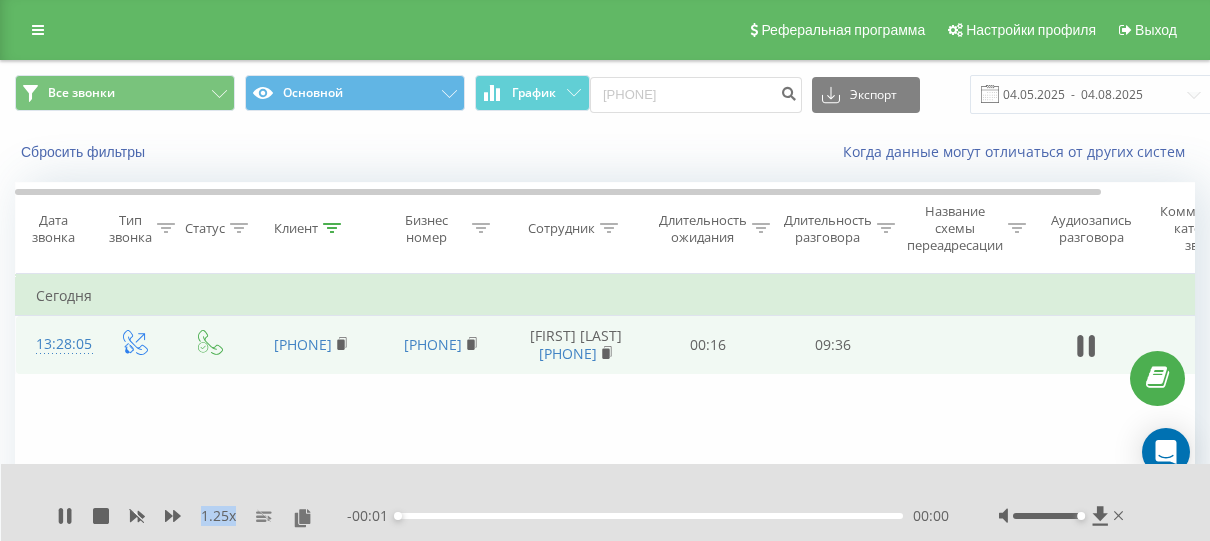 click on "1.25 x" at bounding box center [202, 516] 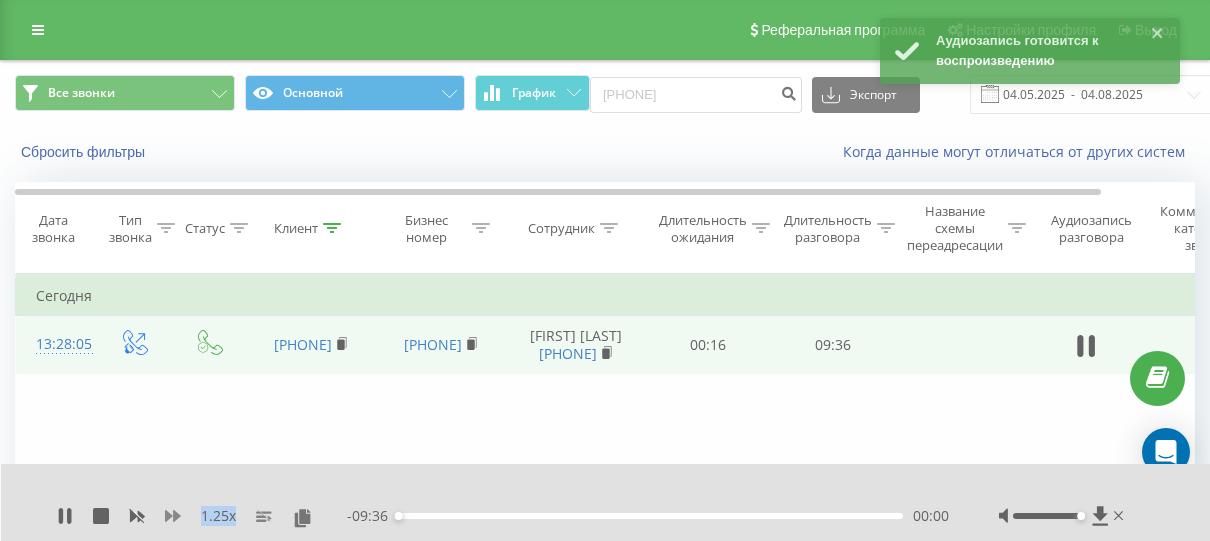 click 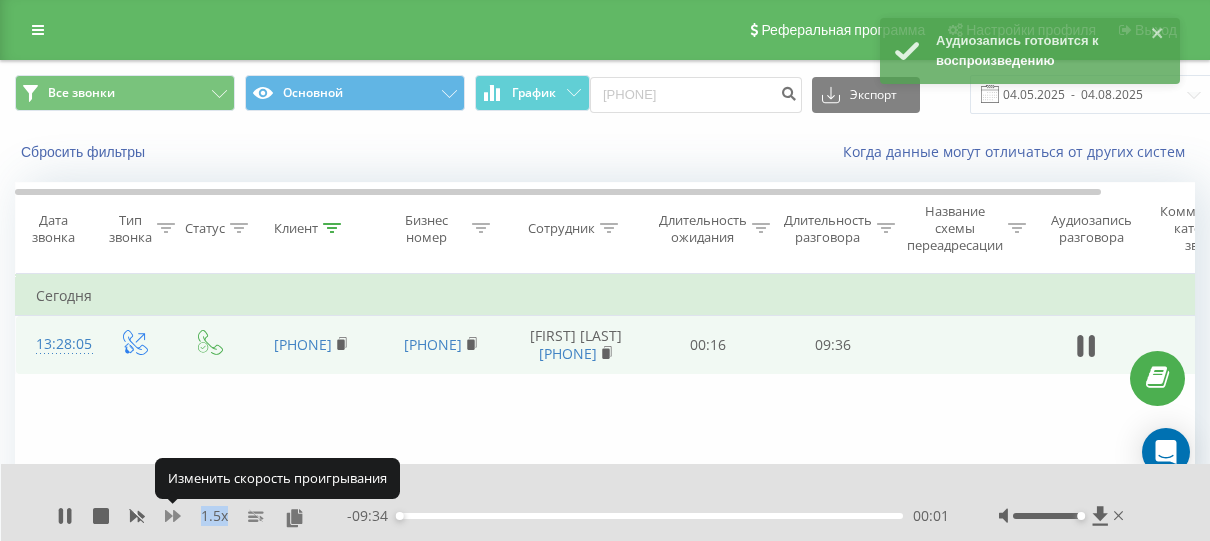click 